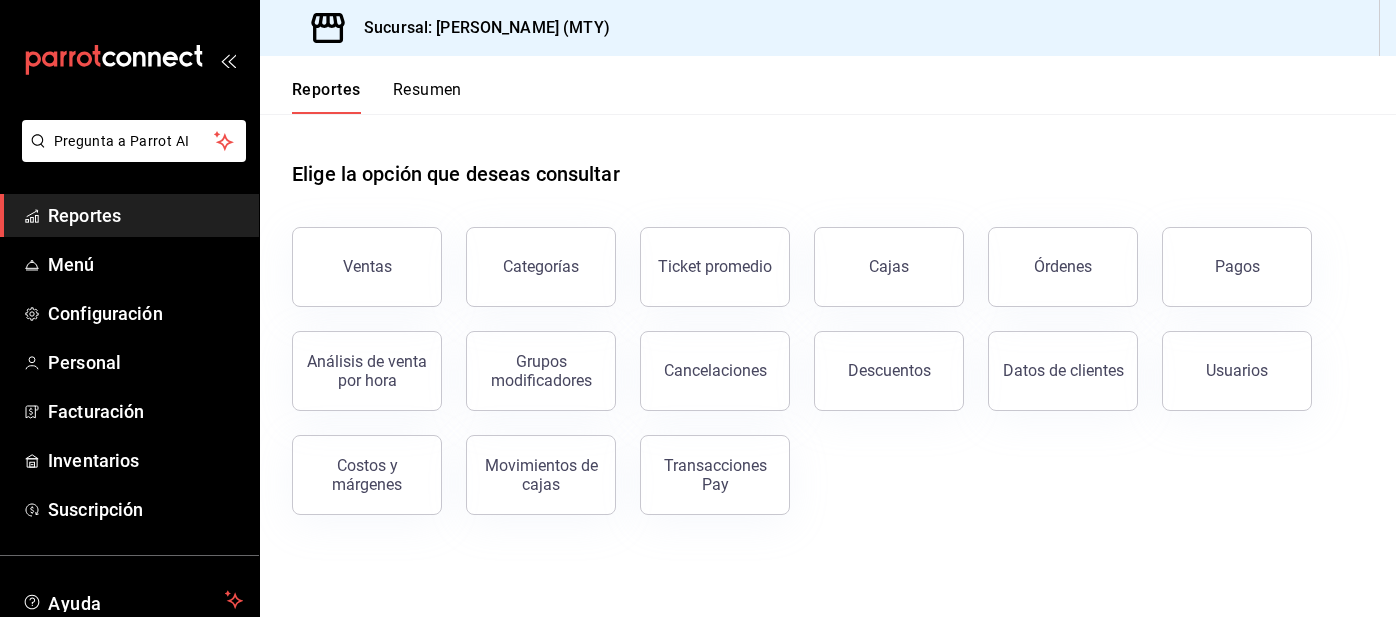 scroll, scrollTop: 0, scrollLeft: 0, axis: both 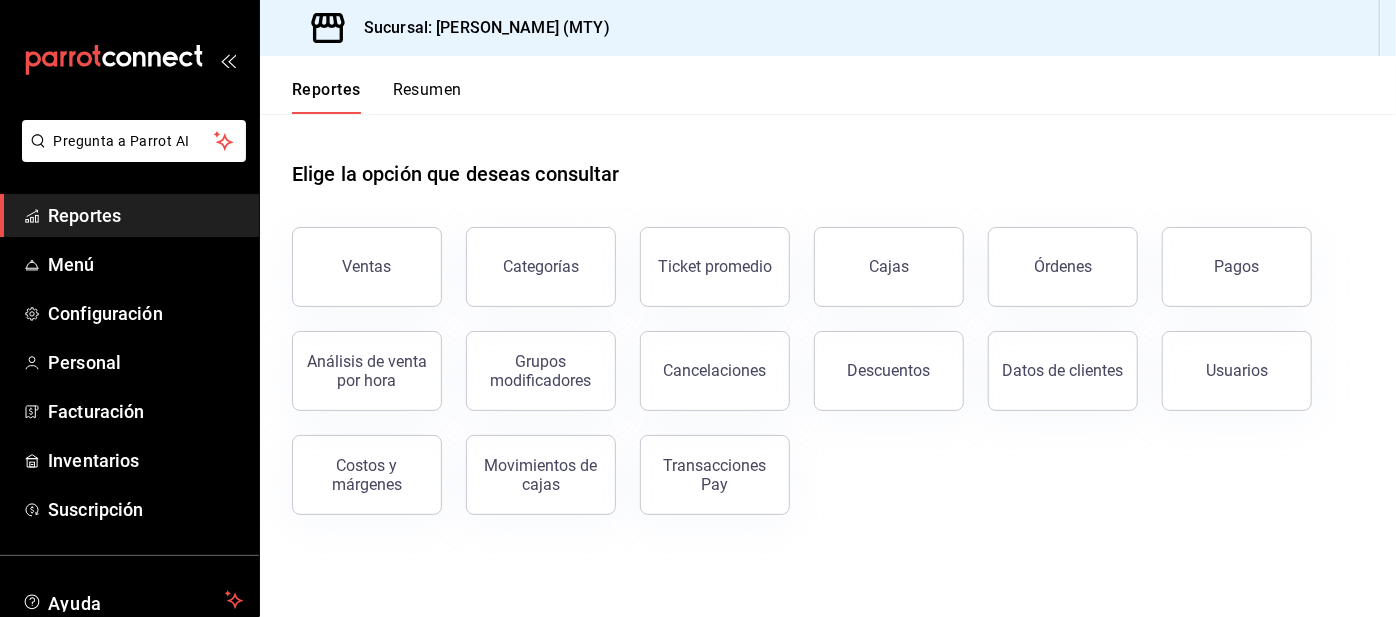 click on "Resumen" at bounding box center (427, 97) 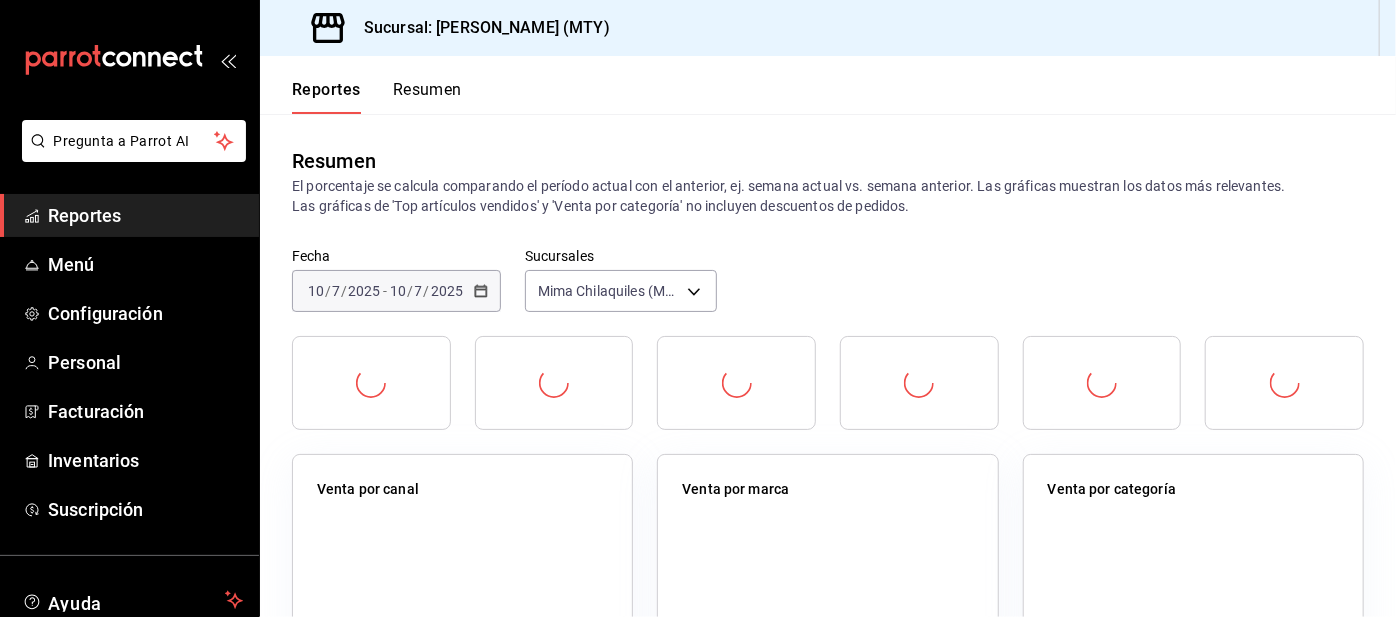 click on "Resumen" at bounding box center (427, 97) 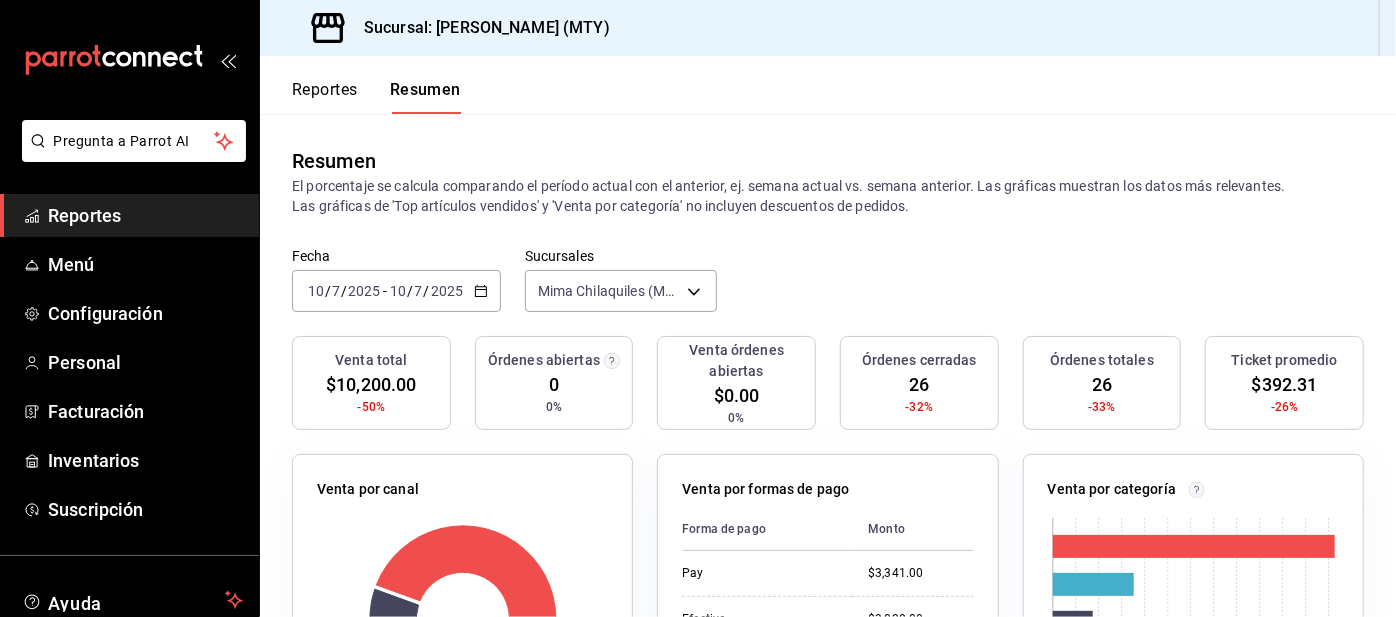 click on "Reportes" at bounding box center (325, 97) 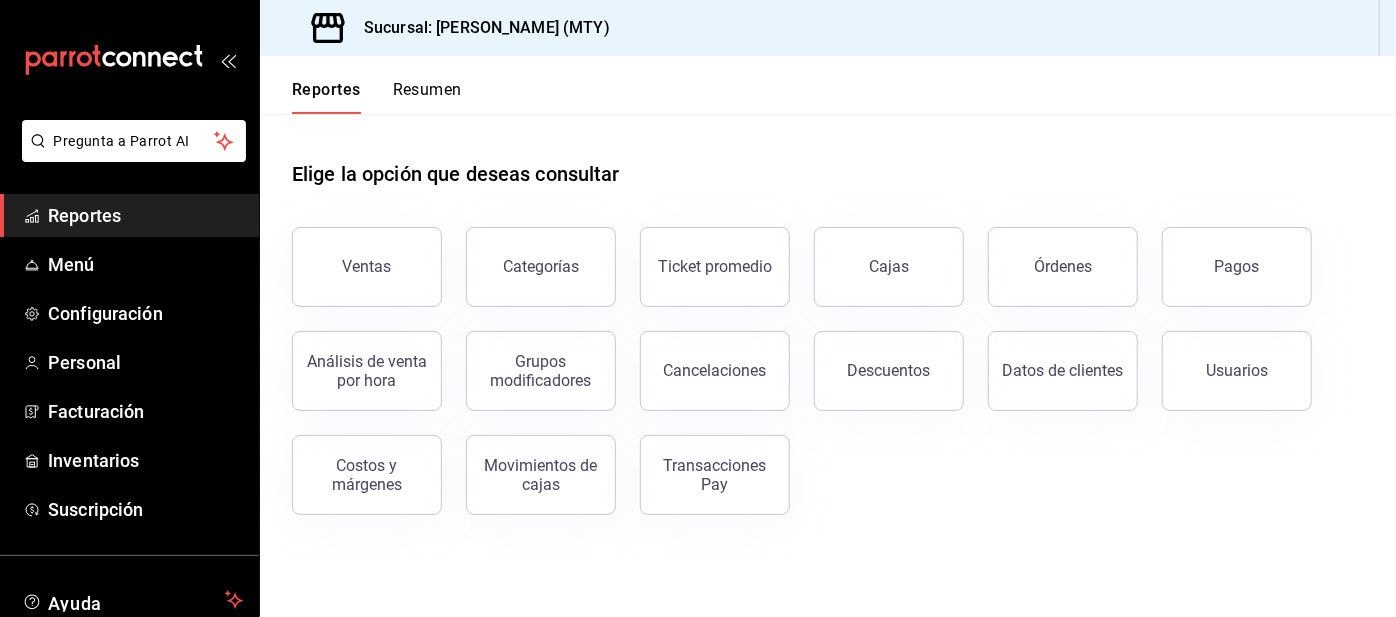 click on "Pagos" at bounding box center [1237, 267] 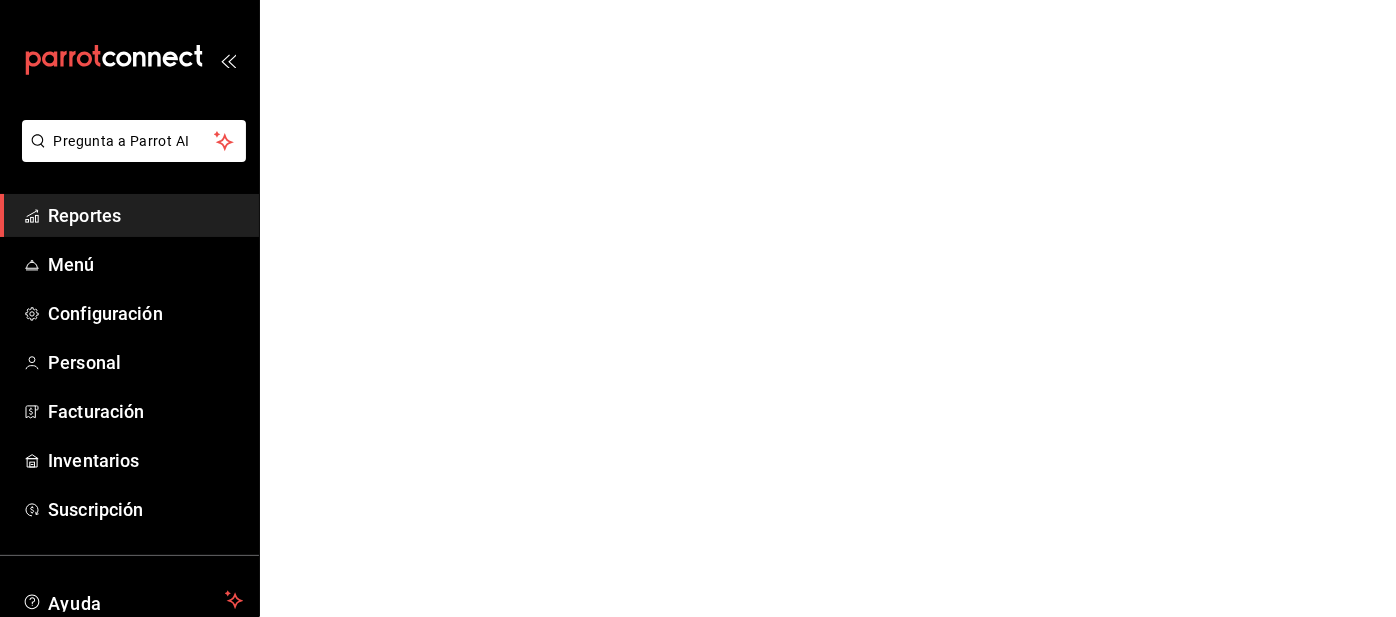 click on "Pregunta a Parrot AI Reportes   Menú   Configuración   Personal   Facturación   Inventarios   Suscripción   Ayuda Recomienda Parrot   [PERSON_NAME]   Sugerir nueva función   Pregunta a Parrot AI Reportes   Menú   Configuración   Personal   Facturación   Inventarios   Suscripción   Ayuda Recomienda Parrot   [PERSON_NAME]   Sugerir nueva función   GANA 1 MES GRATIS EN TU SUSCRIPCIÓN AQUÍ ¿Recuerdas cómo empezó tu restaurante?
[DATE] puedes ayudar a un colega a tener el mismo cambio que tú viviste.
Recomienda Parrot directamente desde tu Portal Administrador.
Es fácil y rápido.
🎁 Por cada restaurante que se una, ganas 1 mes gratis. Ver video tutorial Ir a video Visitar centro de ayuda [PHONE_NUMBER] [EMAIL_ADDRESS][DOMAIN_NAME] Visitar centro de ayuda [PHONE_NUMBER] [EMAIL_ADDRESS][DOMAIN_NAME]" at bounding box center (698, 0) 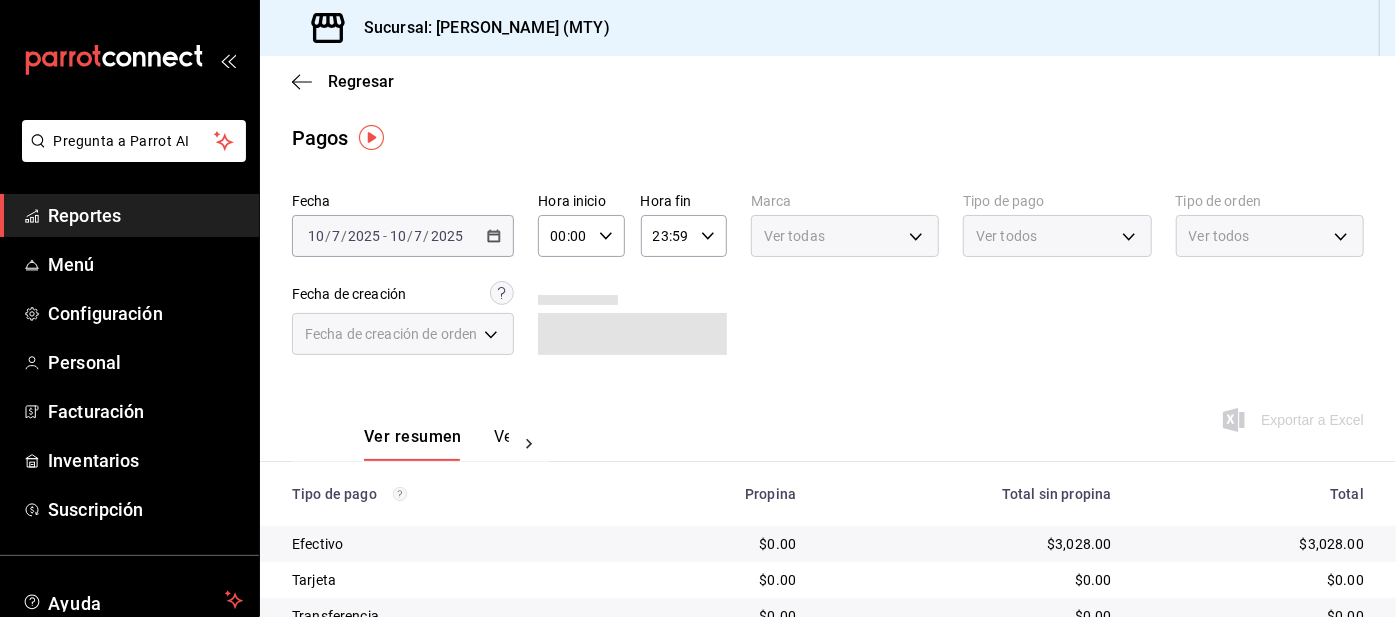 click on "Ver todos" at bounding box center [1006, 236] 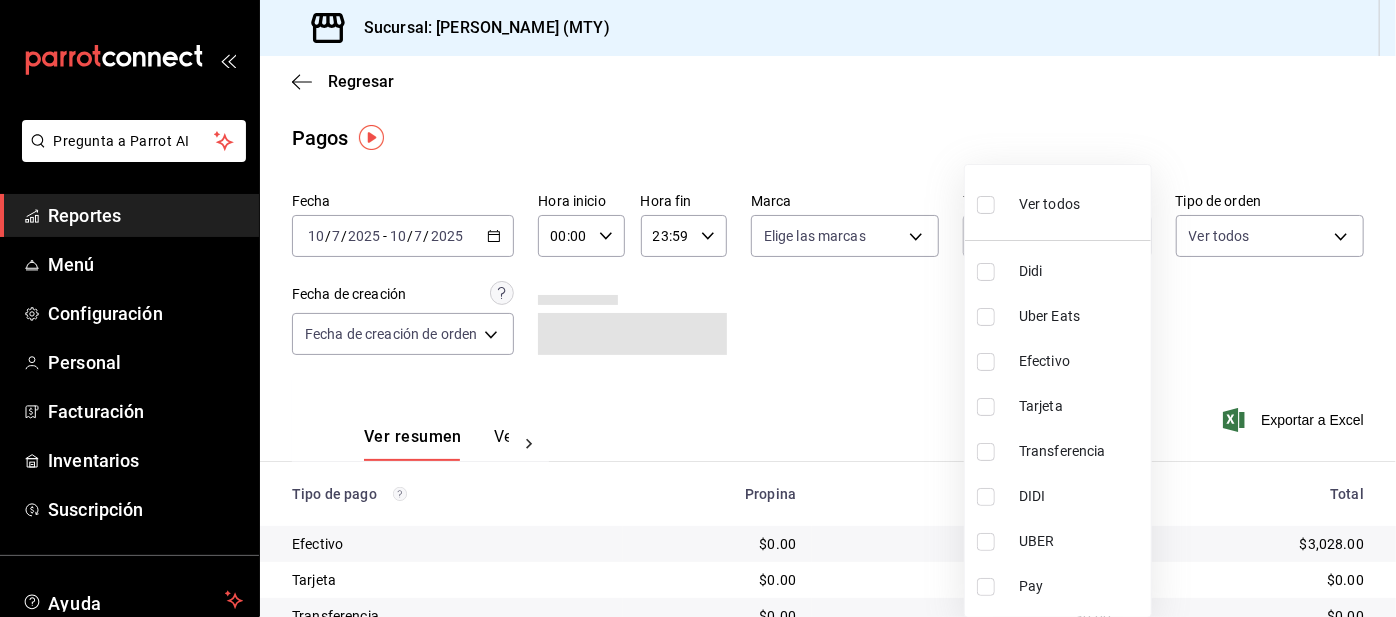 click on "Didi" at bounding box center (1058, 271) 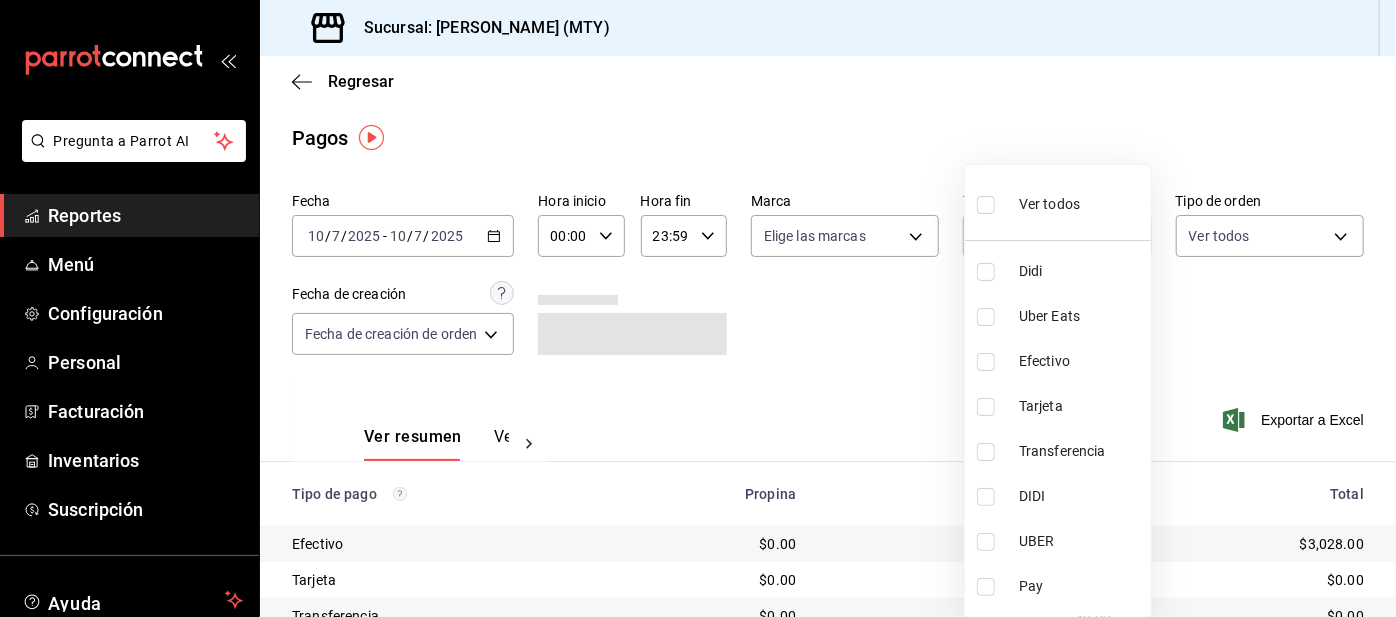 click on "Didi" at bounding box center [1058, 271] 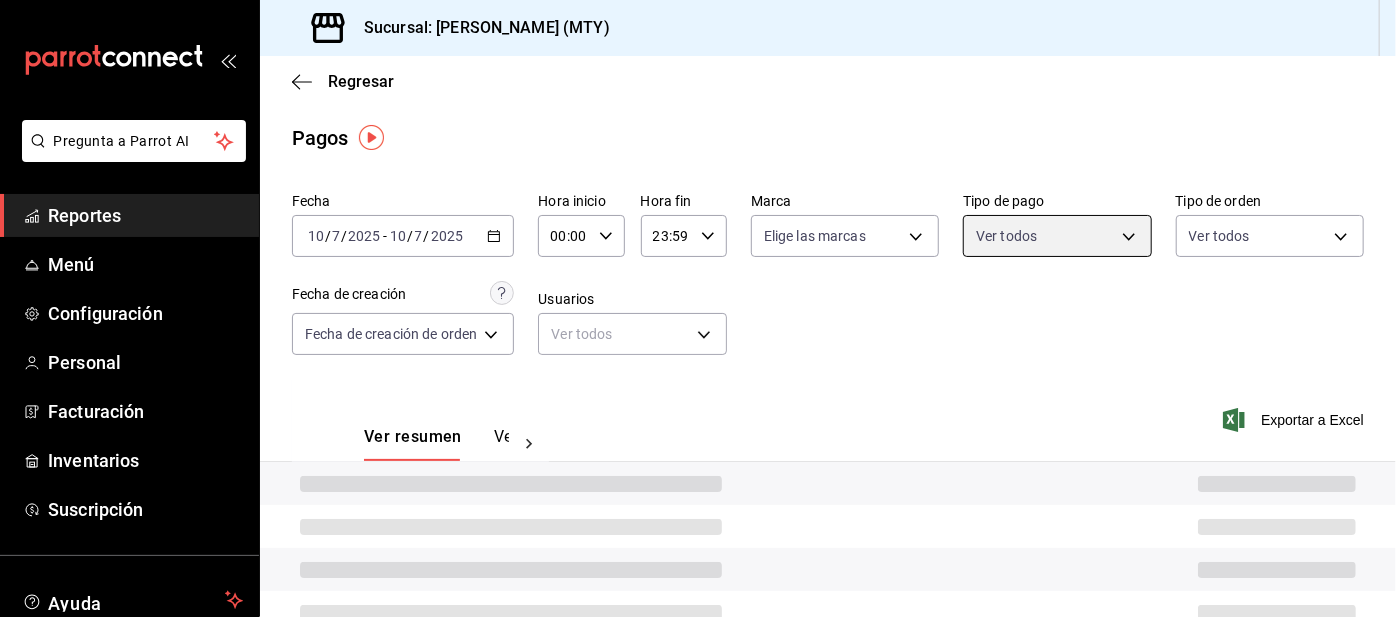 type 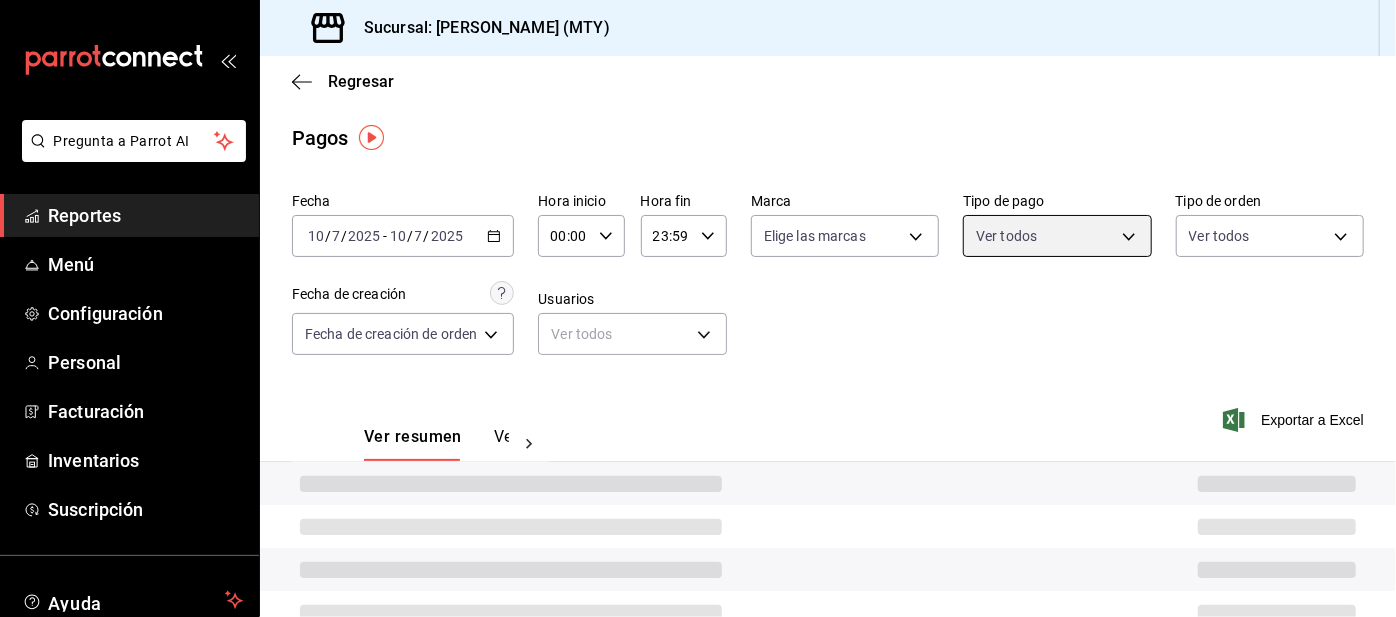 checkbox on "false" 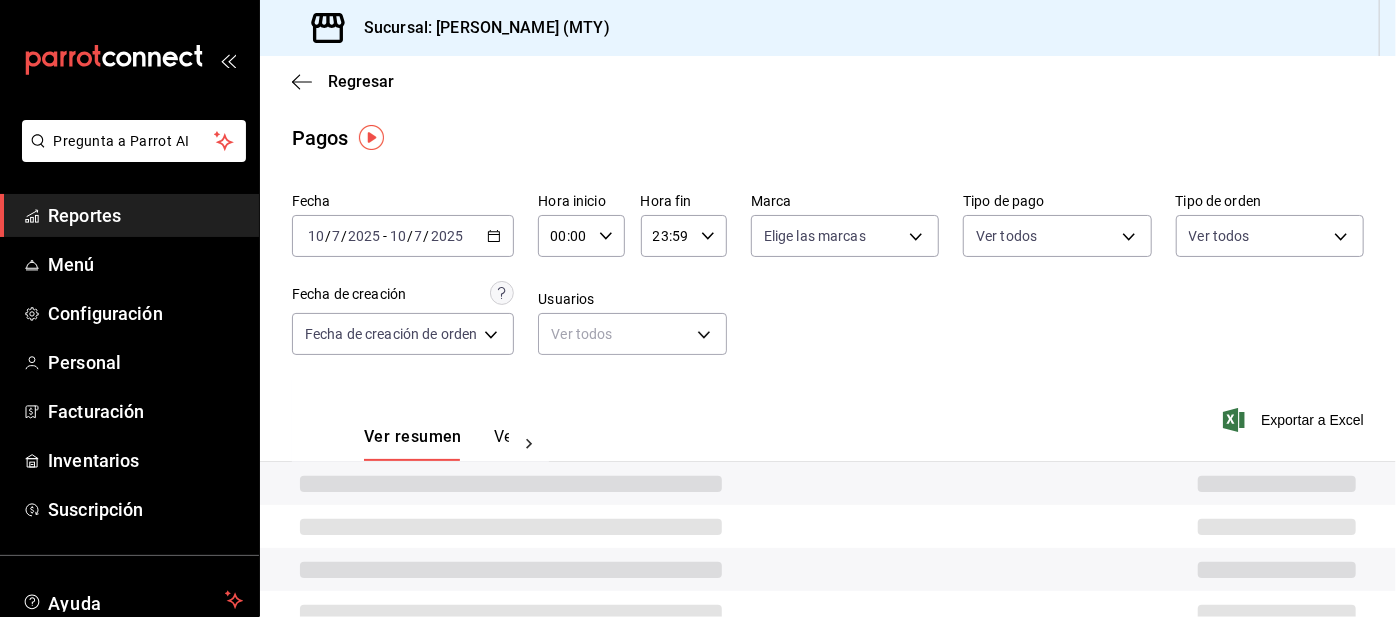click at bounding box center [1035, 254] 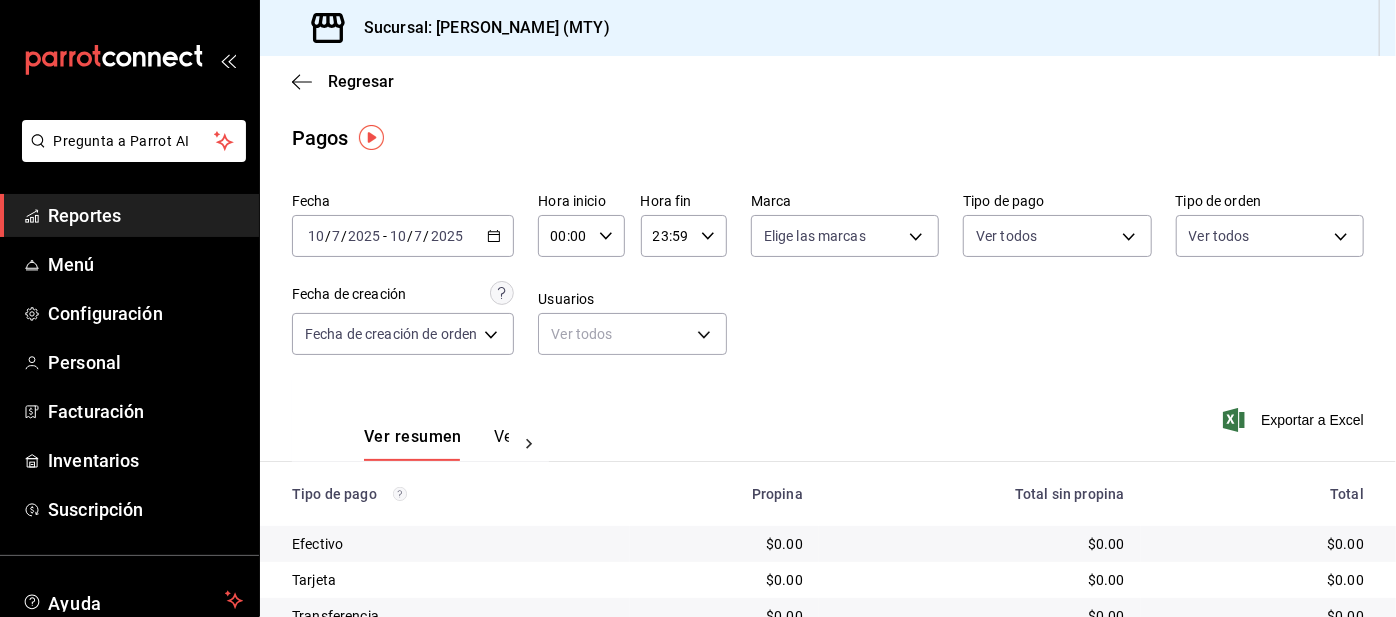 click on "Pregunta a Parrot AI Reportes   Menú   Configuración   Personal   Facturación   Inventarios   Suscripción   Ayuda Recomienda Parrot   [PERSON_NAME]   Sugerir nueva función   Sucursal: Mima Chilaquiles (MTY) Regresar Pagos Fecha [DATE] [DATE] - [DATE] [DATE] Hora inicio 00:00 Hora inicio Hora fin 23:59 Hora fin Marca Elige las marcas Tipo de pago Ver todos Tipo de orden Ver todos Fecha de creación   Fecha de creación de orden ORDER Usuarios Ver todos null Ver resumen Ver pagos Exportar a Excel Tipo de pago   Propina Total sin propina Total Efectivo $0.00 $0.00 $0.00 Tarjeta $0.00 $0.00 $0.00 Transferencia $0.00 $0.00 $0.00 DIDI $0.00 $0.00 $0.00 UBER $0.00 $0.00 $0.00 Uber Eats $0.00 $0.00 $0.00 DiDi Food $0.00 $2,189.00 $2,189.00 Pay $0.00 $0.00 $0.00 Total $0.00 $2,189.00 $2,189.00 Pregunta a Parrot AI Reportes   Menú   Configuración   Personal   Facturación   Inventarios   Suscripción   Ayuda Recomienda Parrot   [PERSON_NAME]   Sugerir nueva función   Ir a video" at bounding box center [698, 308] 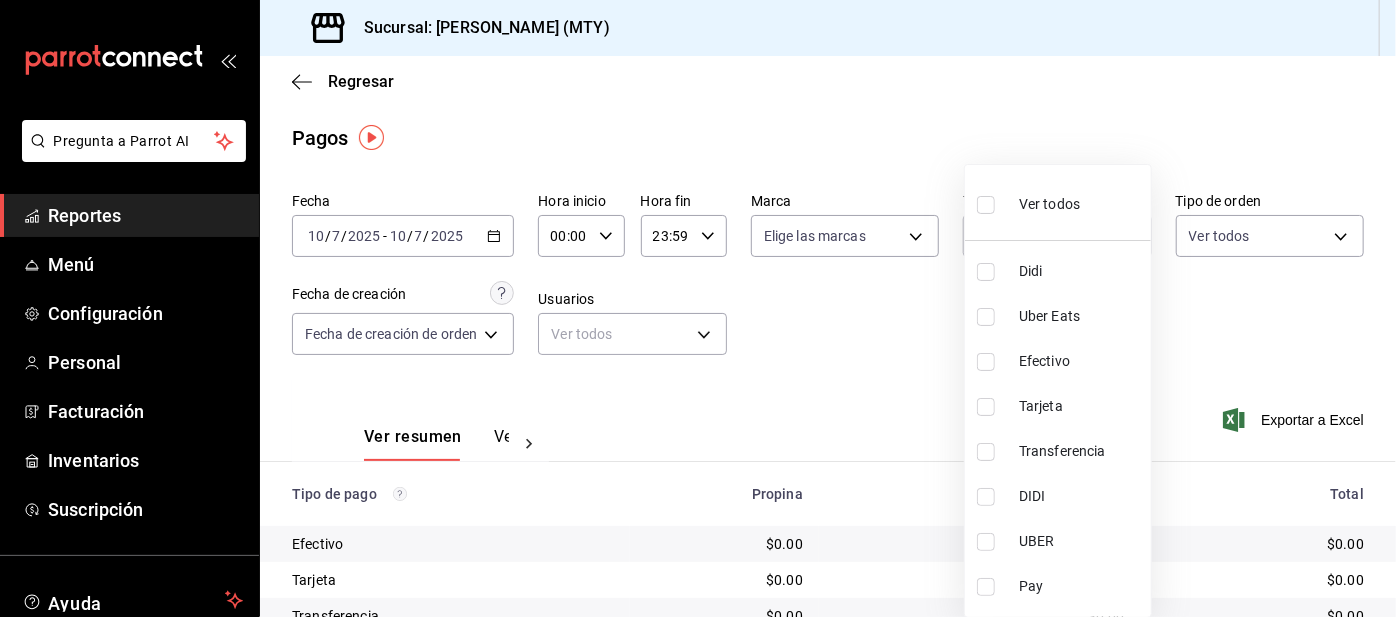 click at bounding box center (986, 272) 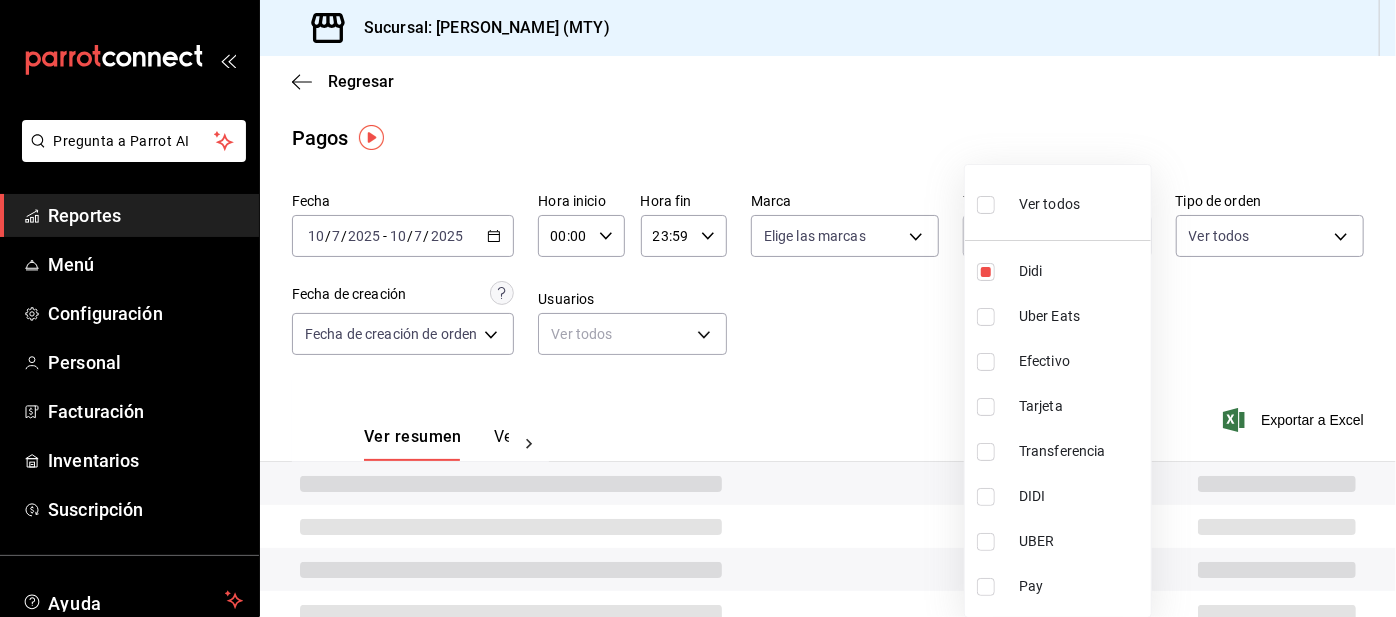 type on "ac2aad4e-3626-4df0-8b49-5bb49559922d" 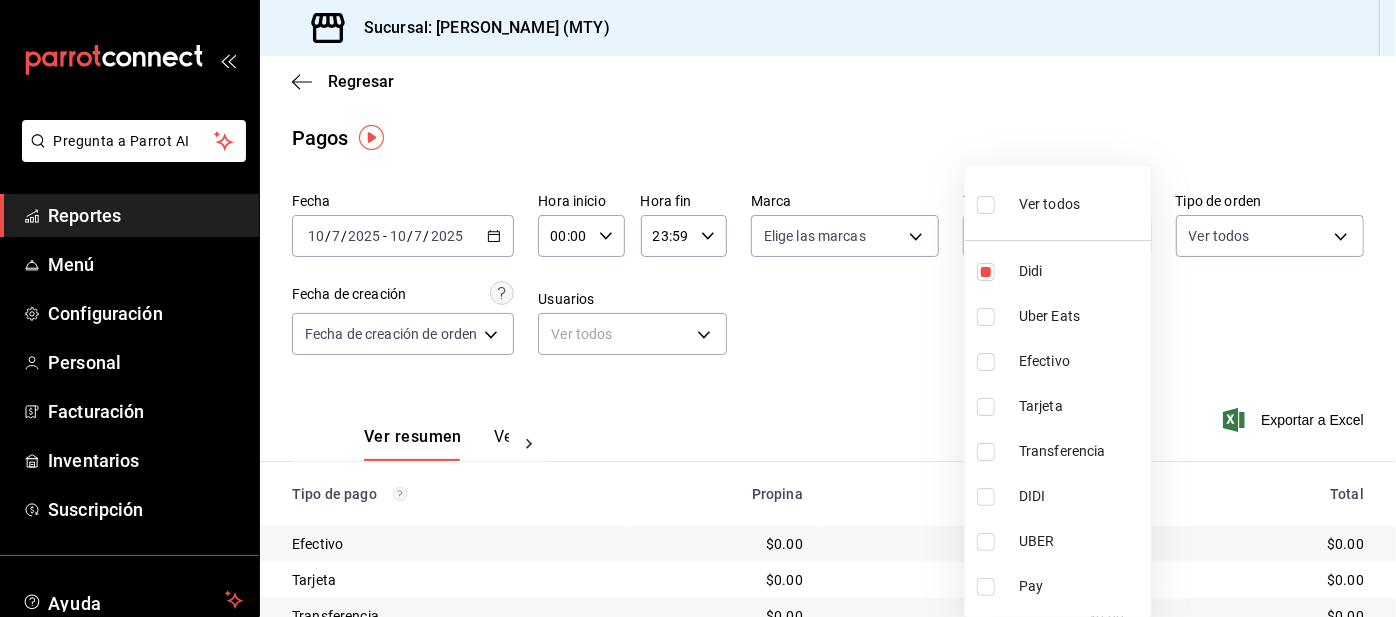 click at bounding box center [698, 308] 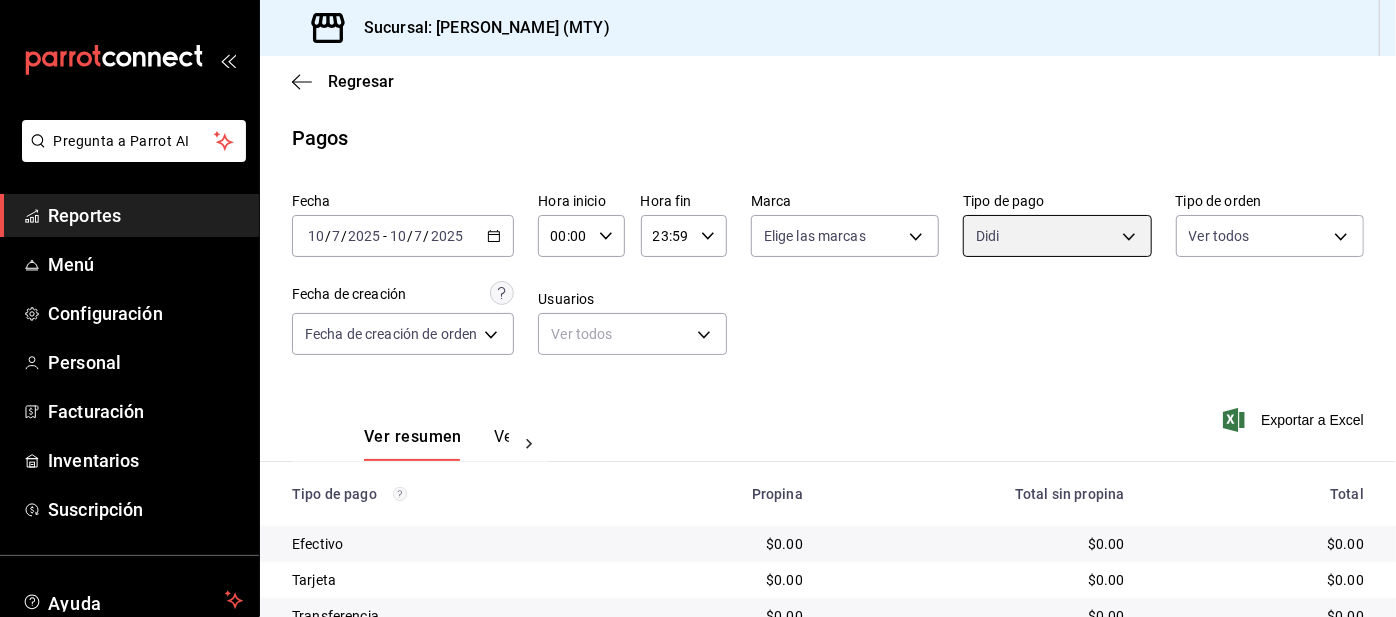 scroll, scrollTop: 168, scrollLeft: 0, axis: vertical 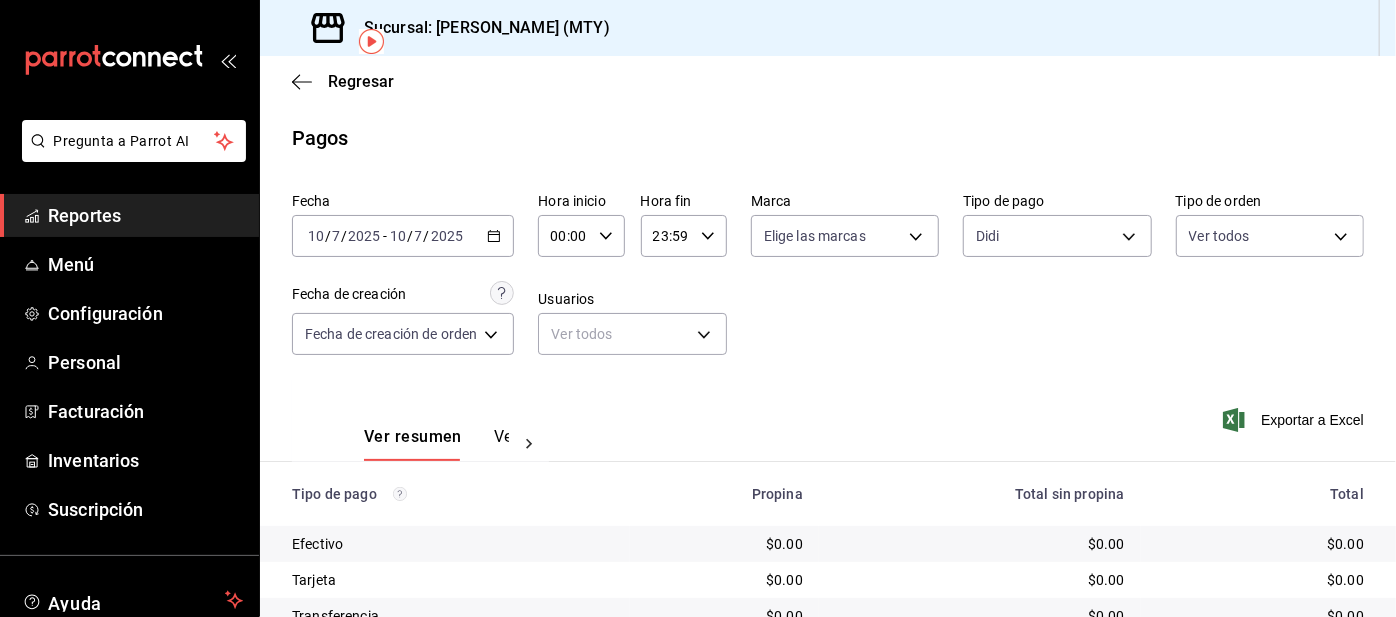 click on "Pregunta a Parrot AI Reportes   Menú   Configuración   Personal   Facturación   Inventarios   Suscripción   Ayuda Recomienda Parrot   [PERSON_NAME]   Sugerir nueva función   Sucursal: Mima Chilaquiles (MTY) Regresar Pagos Fecha [DATE] [DATE] - [DATE] [DATE] Hora inicio 00:00 Hora inicio Hora fin 23:59 Hora fin Marca Elige las marcas Tipo de pago Didi ac2aad4e-3626-4df0-8b49-5bb49559922d Tipo de orden Ver todos Fecha de creación   Fecha de creación de orden ORDER Usuarios Ver todos null Ver resumen Ver pagos Exportar a Excel Tipo de pago   Propina Total sin propina Total Efectivo $0.00 $0.00 $0.00 Tarjeta $0.00 $0.00 $0.00 Transferencia $0.00 $0.00 $0.00 DIDI $0.00 $0.00 $0.00 UBER $0.00 $0.00 $0.00 Uber Eats $0.00 $0.00 $0.00 DiDi Food $0.00 $2,189.00 $2,189.00 Pay $0.00 $0.00 $0.00 Total $0.00 $2,189.00 $2,189.00 Pregunta a Parrot AI Reportes   Menú   Configuración   Personal   Facturación   Inventarios   Suscripción   Ayuda Recomienda Parrot   [PERSON_NAME]" at bounding box center [698, 308] 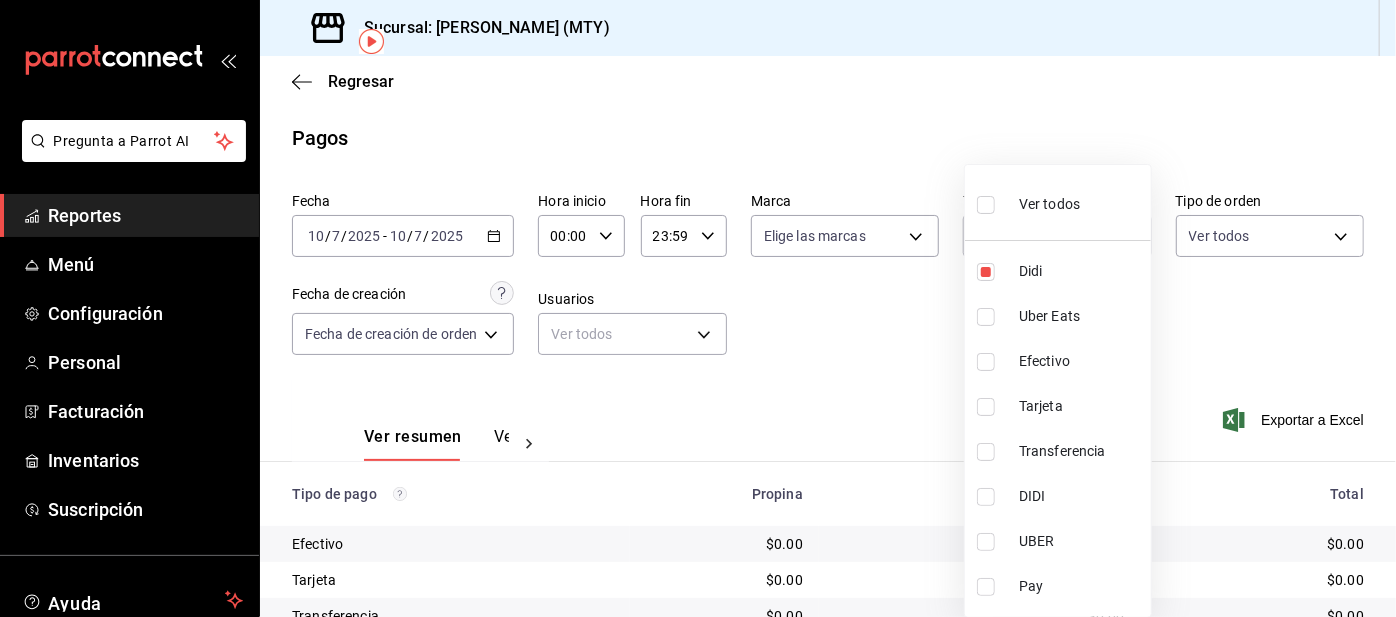 click at bounding box center [986, 272] 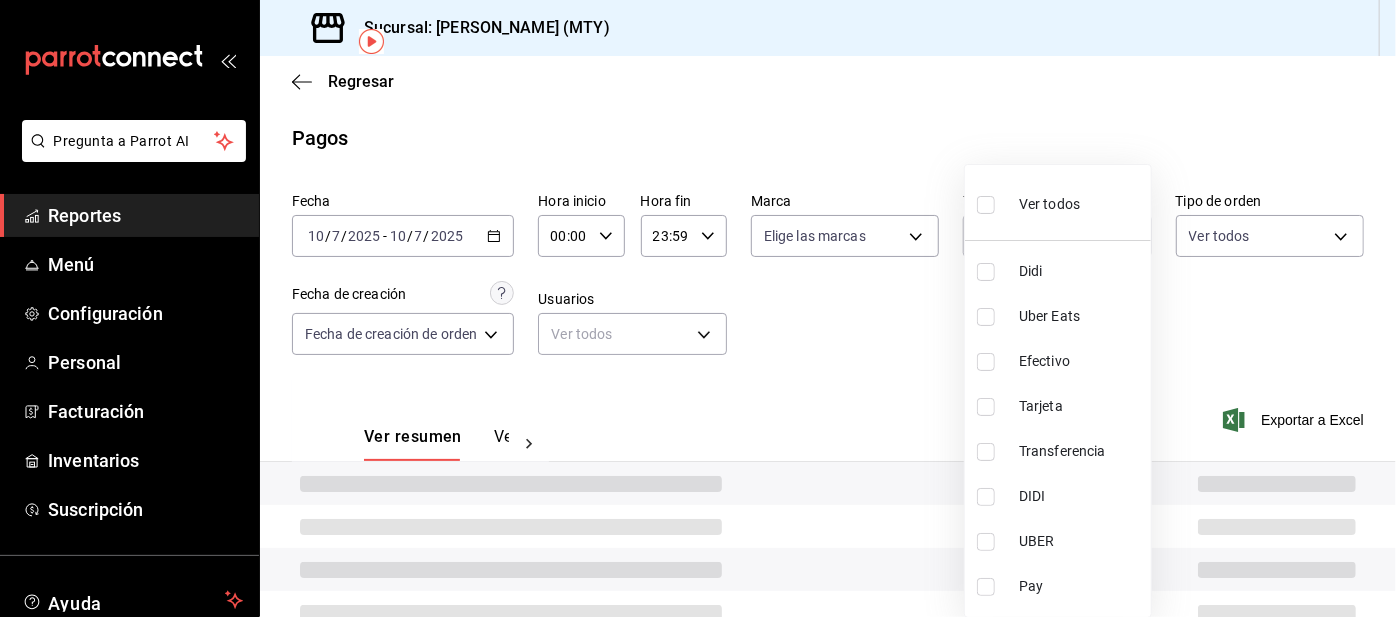 type 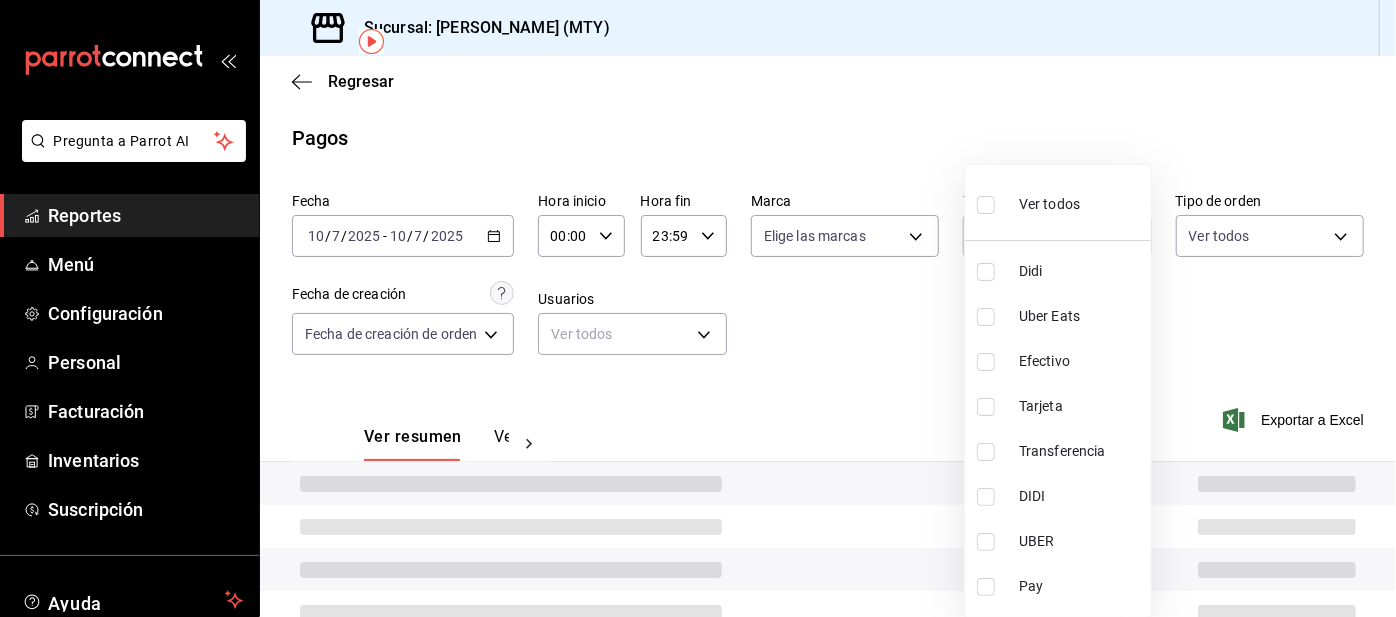 click at bounding box center (986, 317) 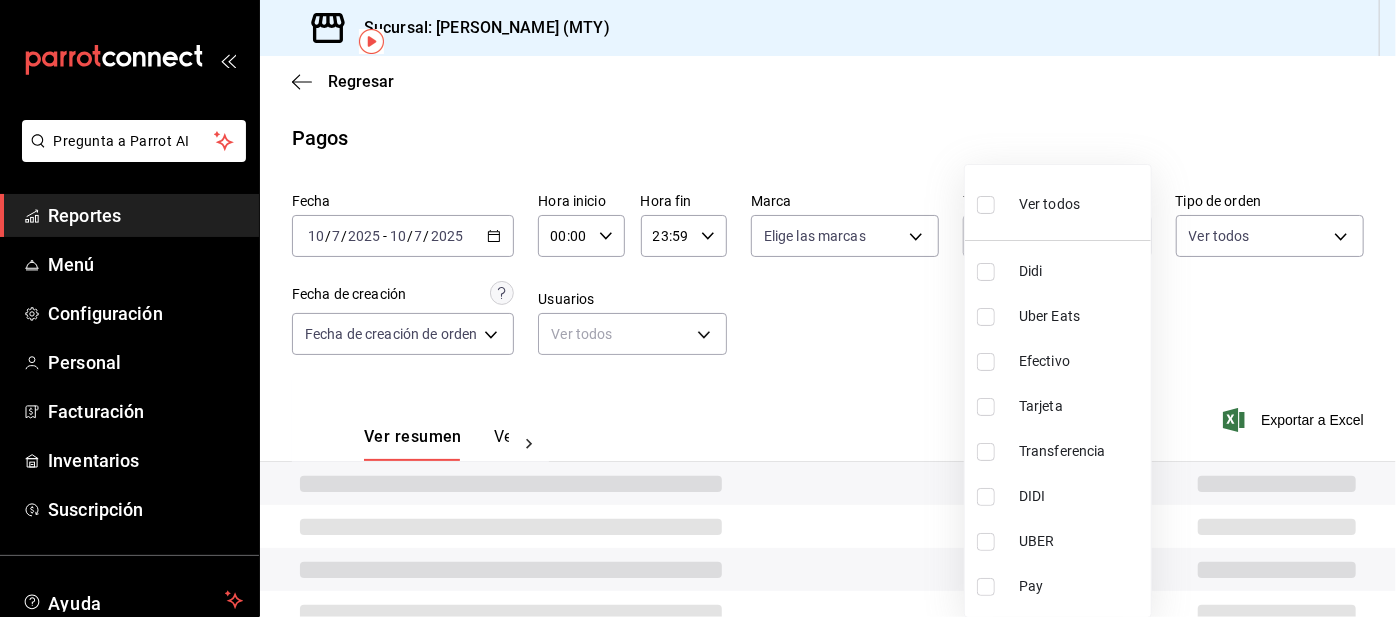 checkbox on "true" 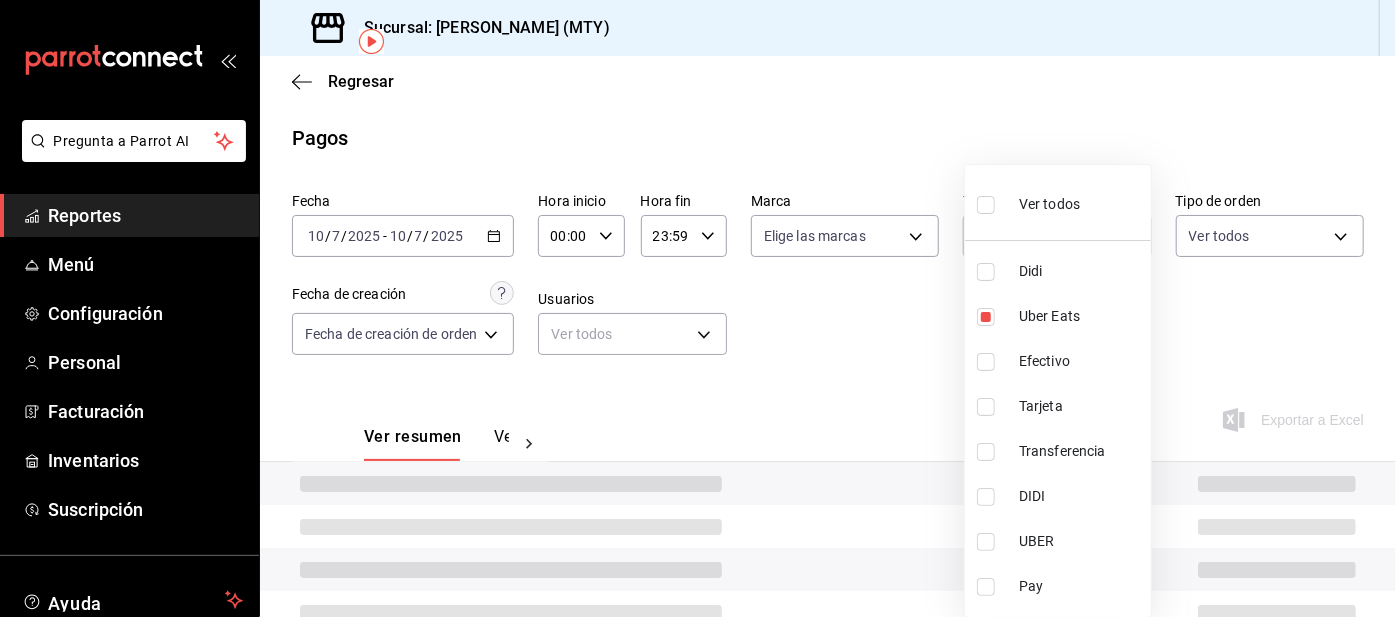 type on "3386c666-a0b3-47d5-beef-c54dce93463a" 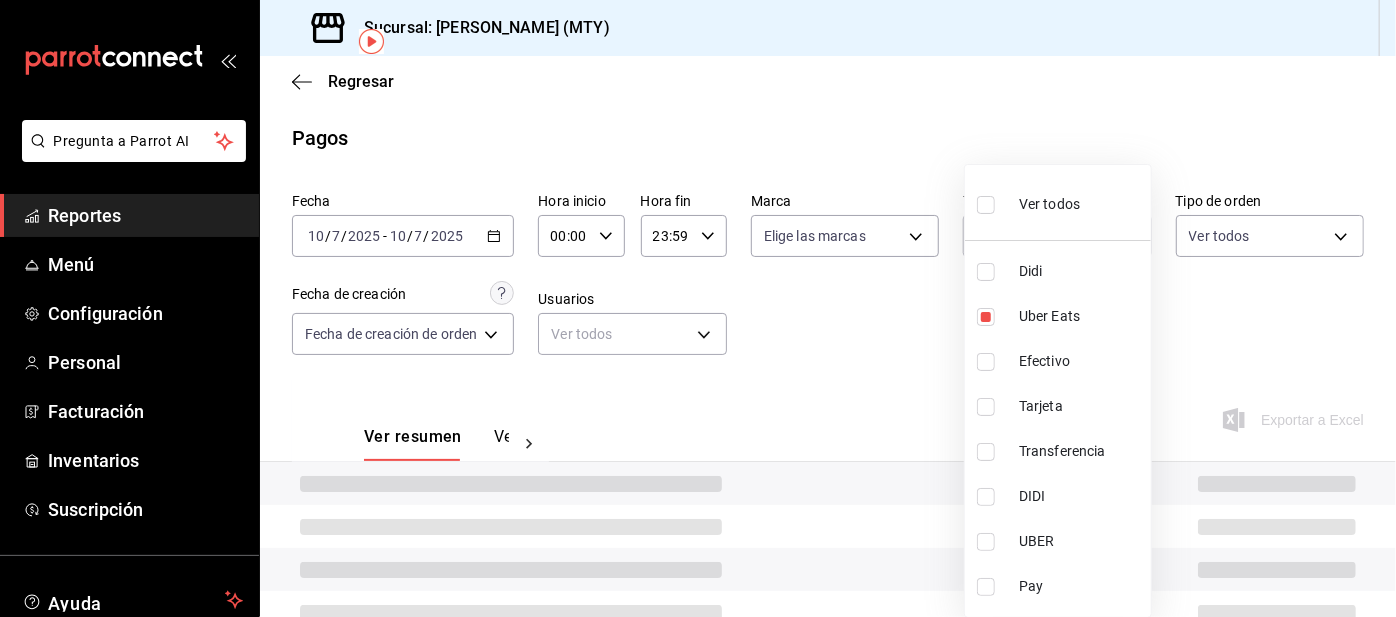 click at bounding box center (698, 308) 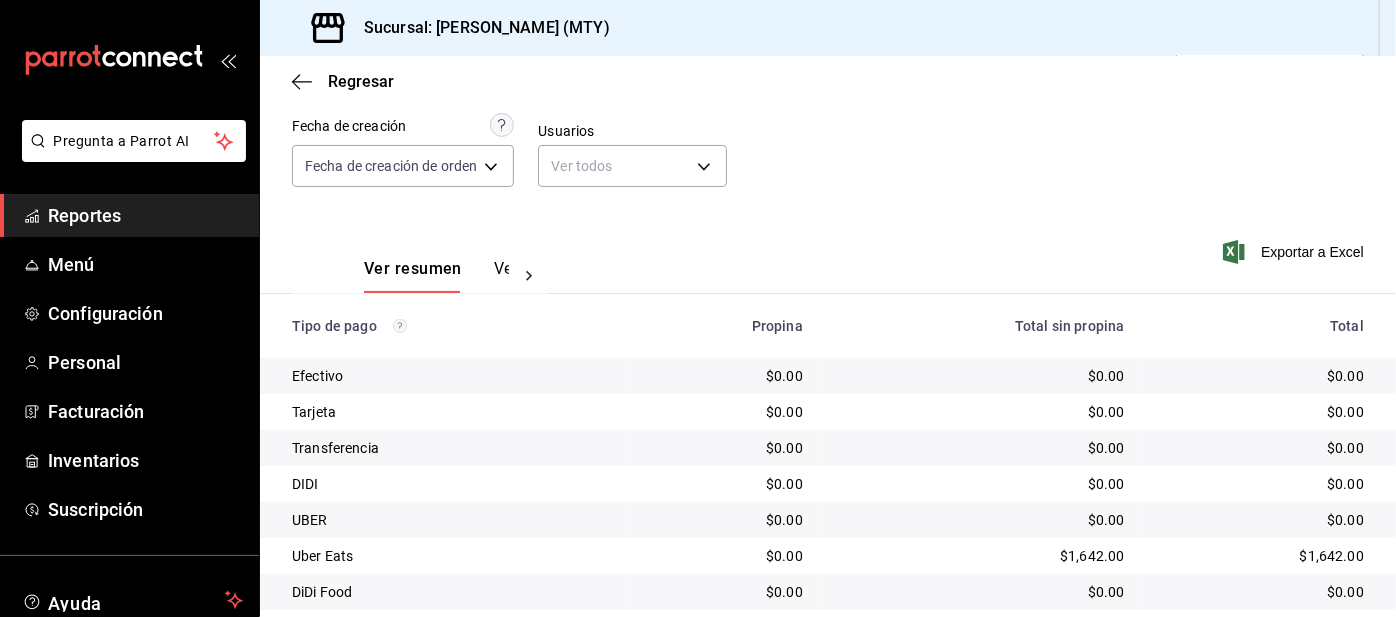 scroll, scrollTop: 0, scrollLeft: 0, axis: both 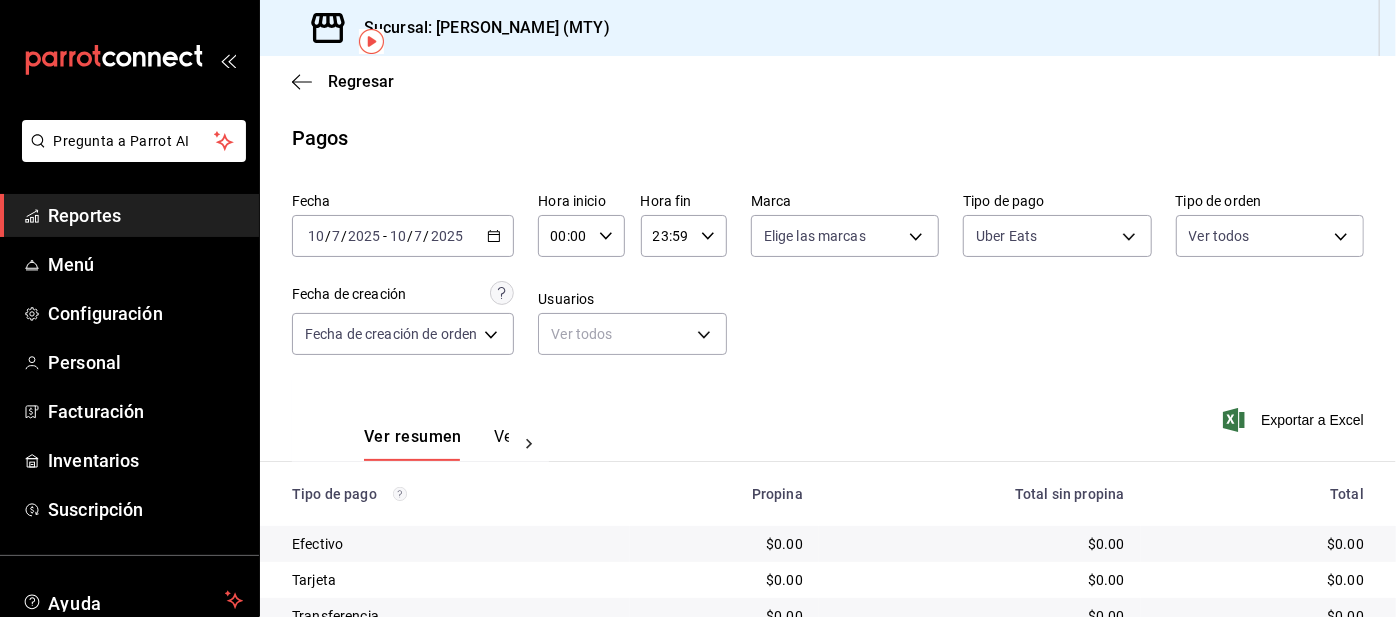 click on "Pregunta a Parrot AI Reportes   Menú   Configuración   Personal   Facturación   Inventarios   Suscripción   Ayuda Recomienda Parrot   [PERSON_NAME]   Sugerir nueva función   Sucursal: Mima Chilaquiles (MTY) Regresar Pagos Fecha [DATE] [DATE] - [DATE] [DATE] Hora inicio 00:00 Hora inicio Hora fin 23:59 Hora fin Marca Elige las marcas Tipo de pago Uber Eats 3386c666-a0b3-47d5-beef-c54dce93463a Tipo de orden Ver todos Fecha de creación   Fecha de creación de orden ORDER Usuarios Ver todos null Ver resumen Ver pagos Exportar a Excel Tipo de pago   Propina Total sin propina Total Efectivo $0.00 $0.00 $0.00 Tarjeta $0.00 $0.00 $0.00 Transferencia $0.00 $0.00 $0.00 DIDI $0.00 $0.00 $0.00 UBER $0.00 $0.00 $0.00 Uber Eats $0.00 $1,642.00 $1,642.00 DiDi Food $0.00 $0.00 $0.00 Pay $0.00 $0.00 $0.00 Total $0.00 $1,642.00 $1,642.00 Pregunta a Parrot AI Reportes   Menú   Configuración   Personal   Facturación   Inventarios   Suscripción   Ayuda Recomienda Parrot   [PERSON_NAME]" at bounding box center [698, 308] 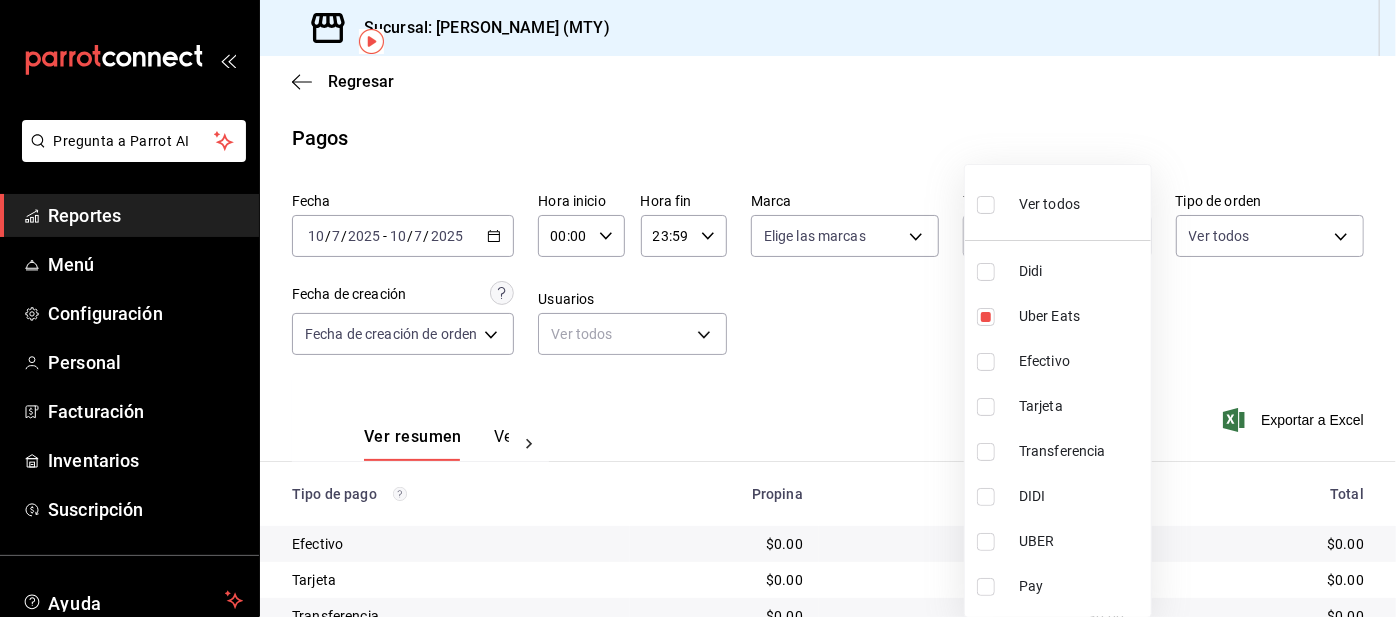 click on "Uber Eats" at bounding box center [1058, 316] 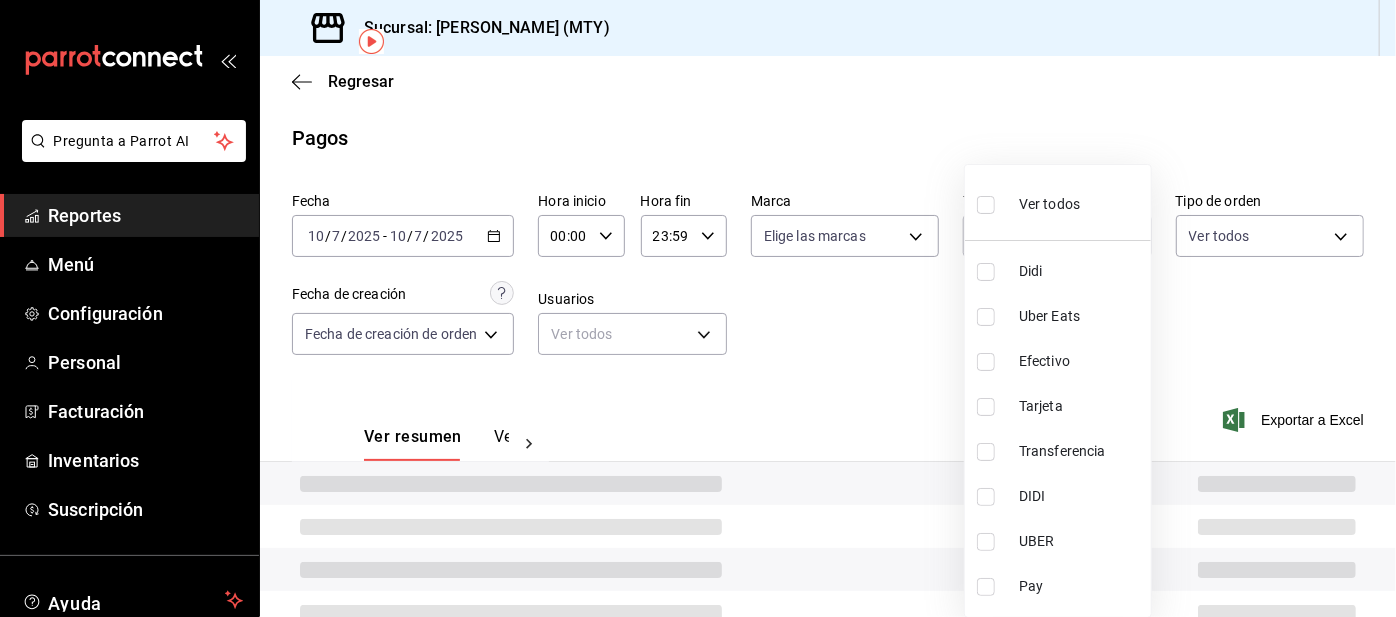 type 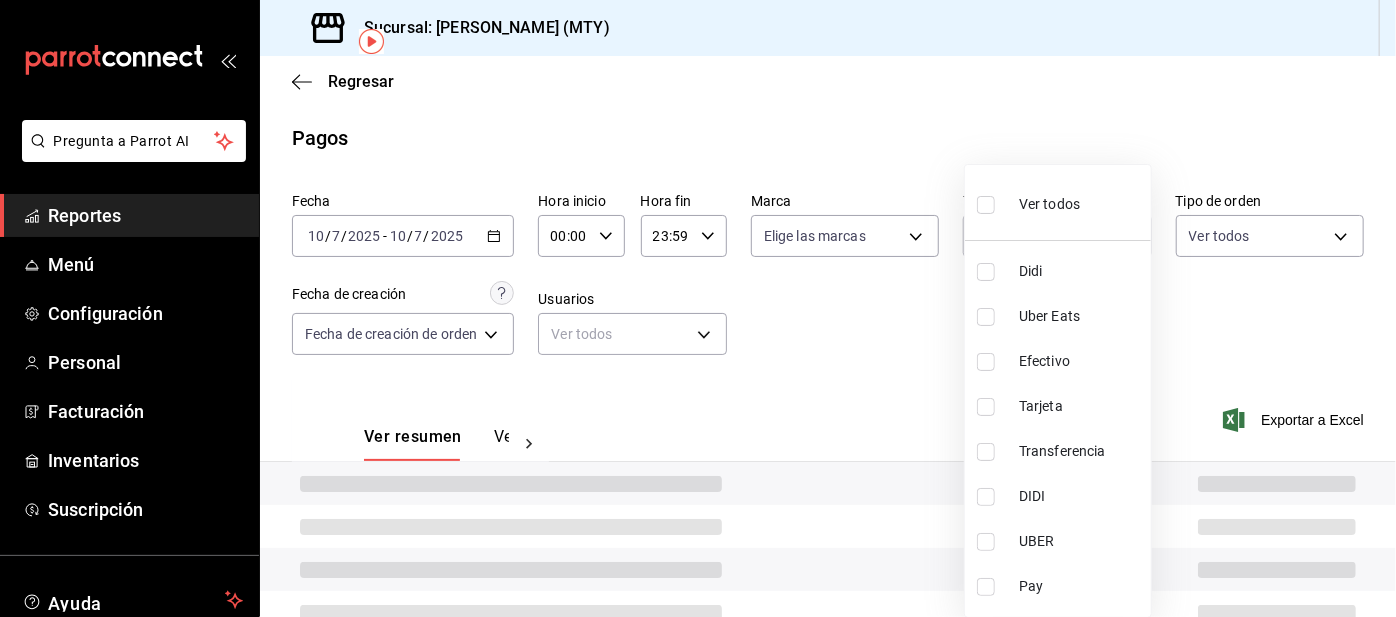 click at bounding box center [986, 587] 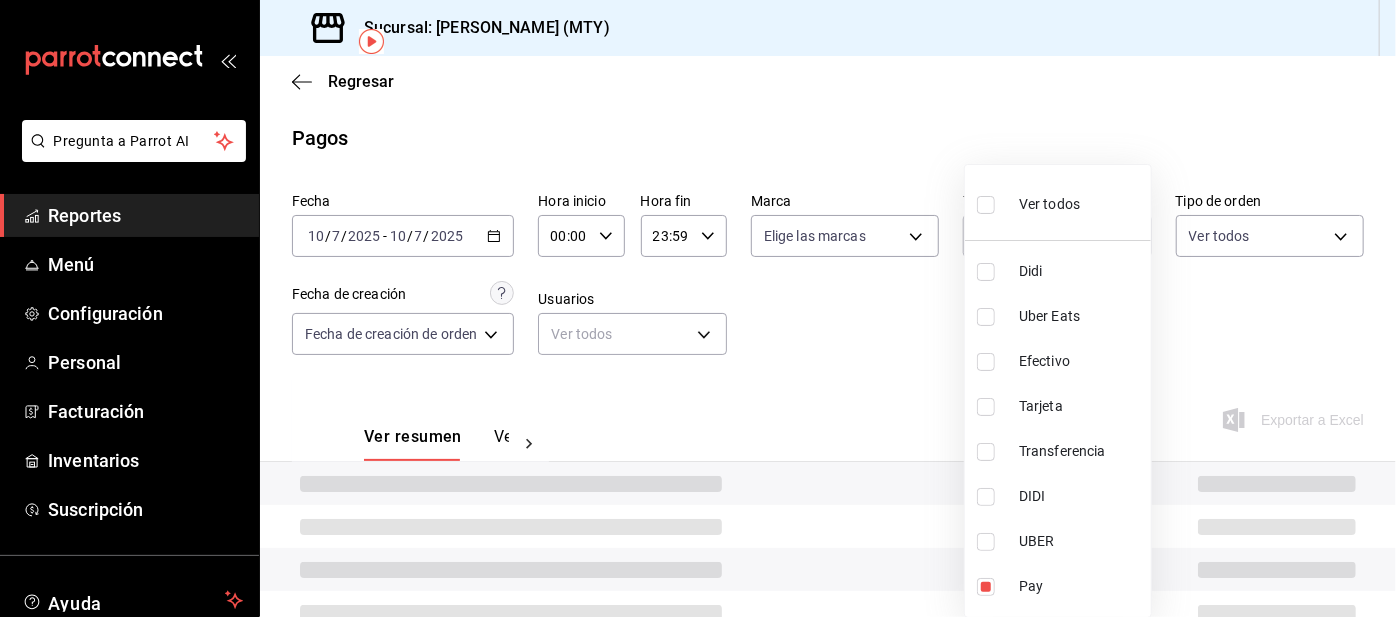 type on "f6d9e73f-97ab-4376-a4eb-f6c39b46bd8b" 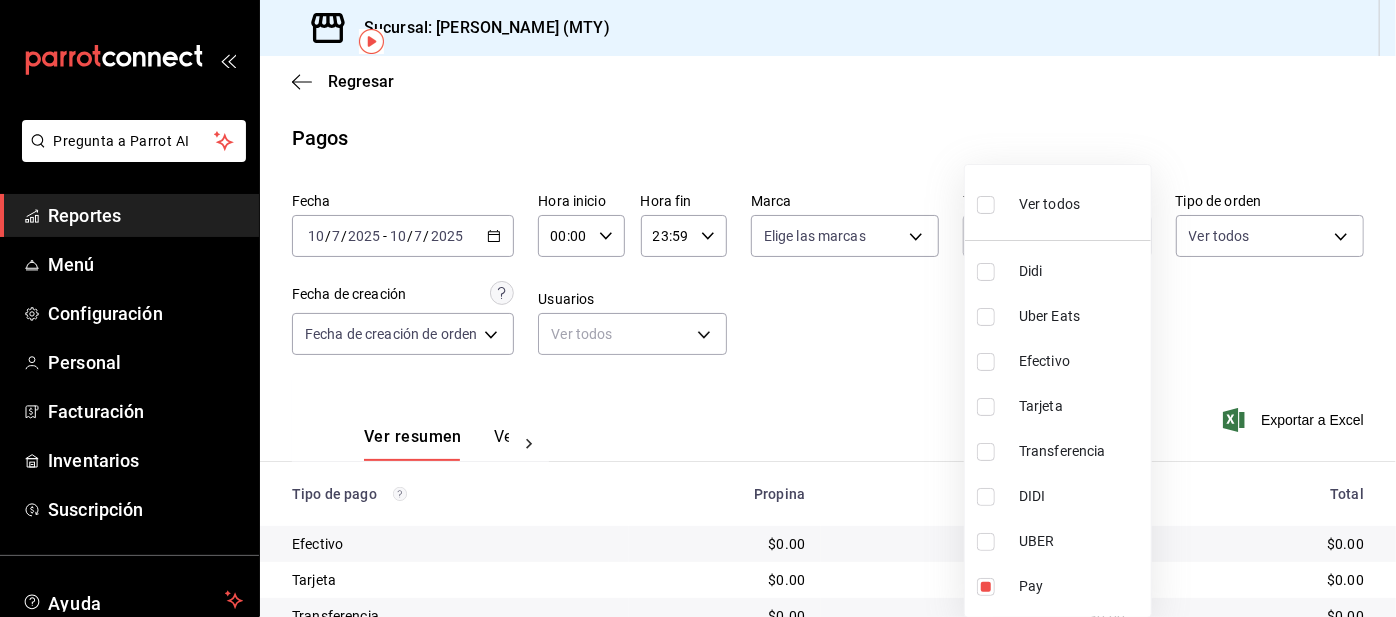 click at bounding box center [698, 308] 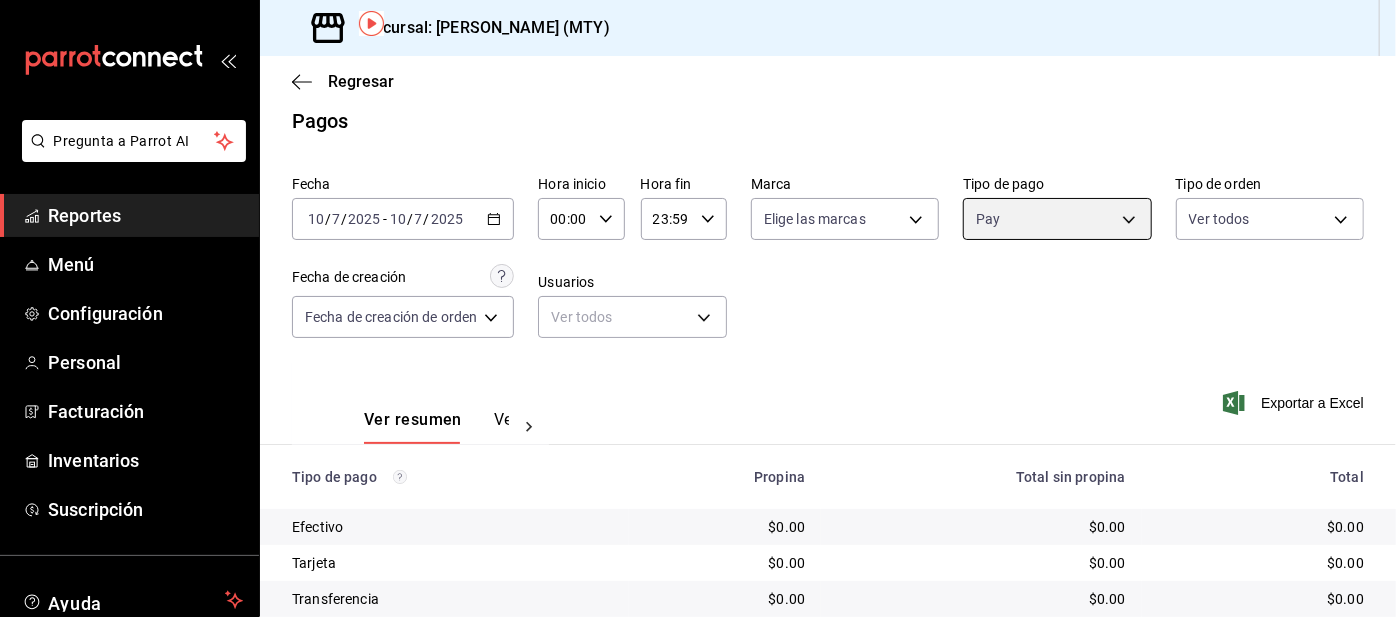 scroll, scrollTop: 0, scrollLeft: 0, axis: both 